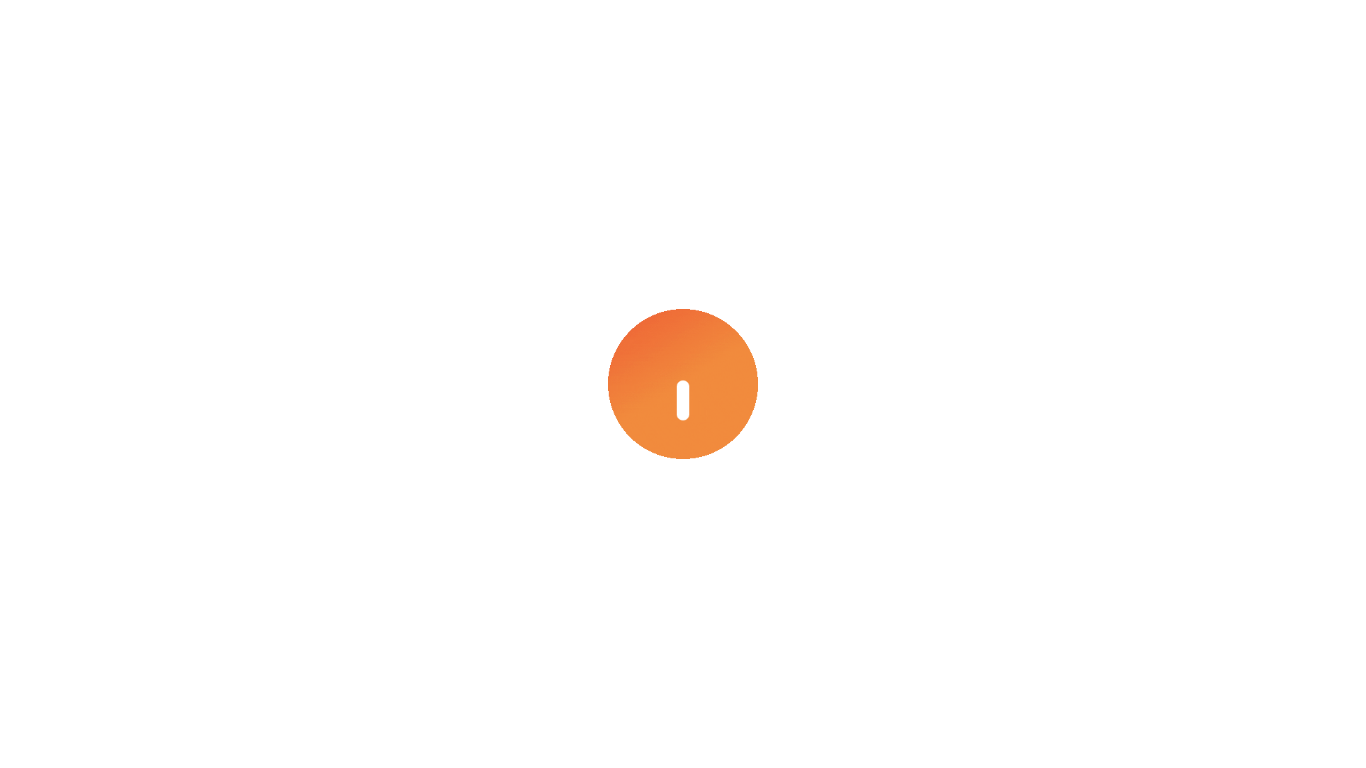 scroll, scrollTop: 0, scrollLeft: 0, axis: both 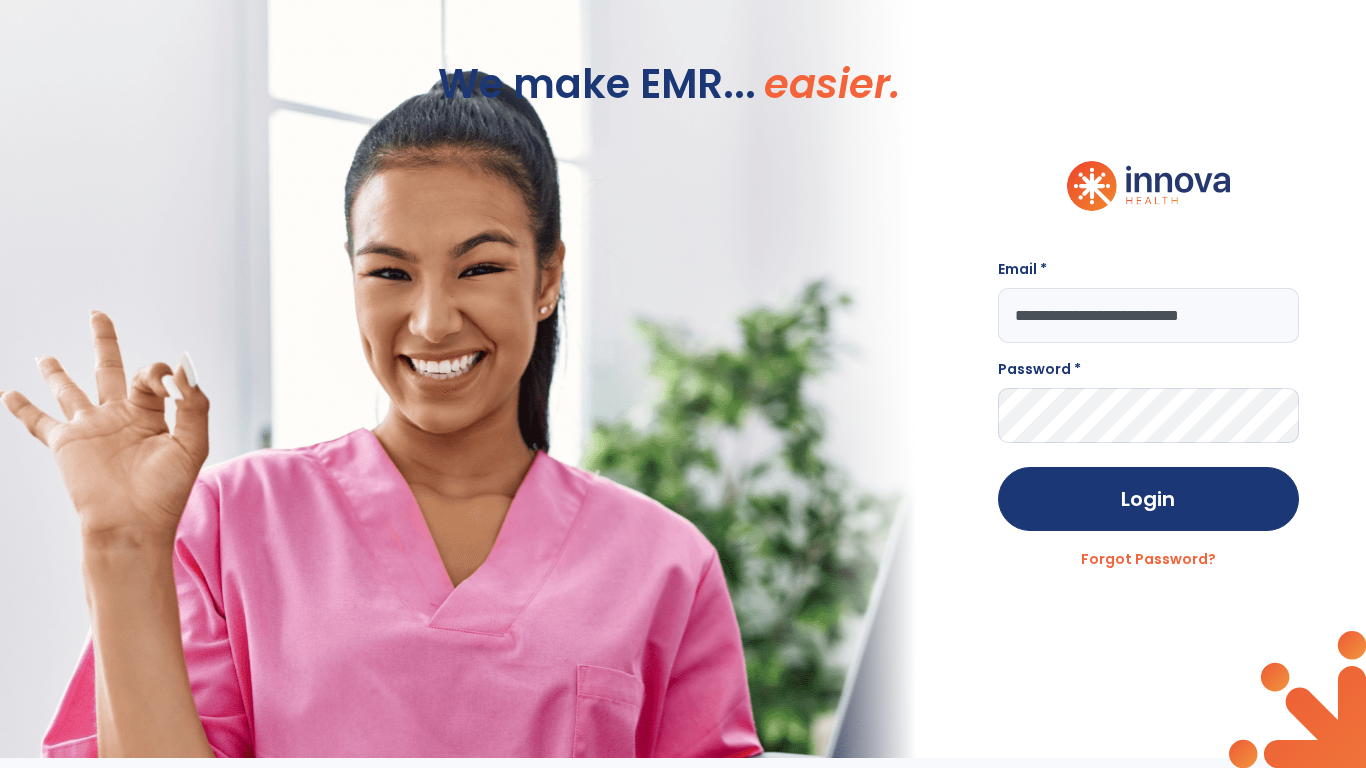 type on "**********" 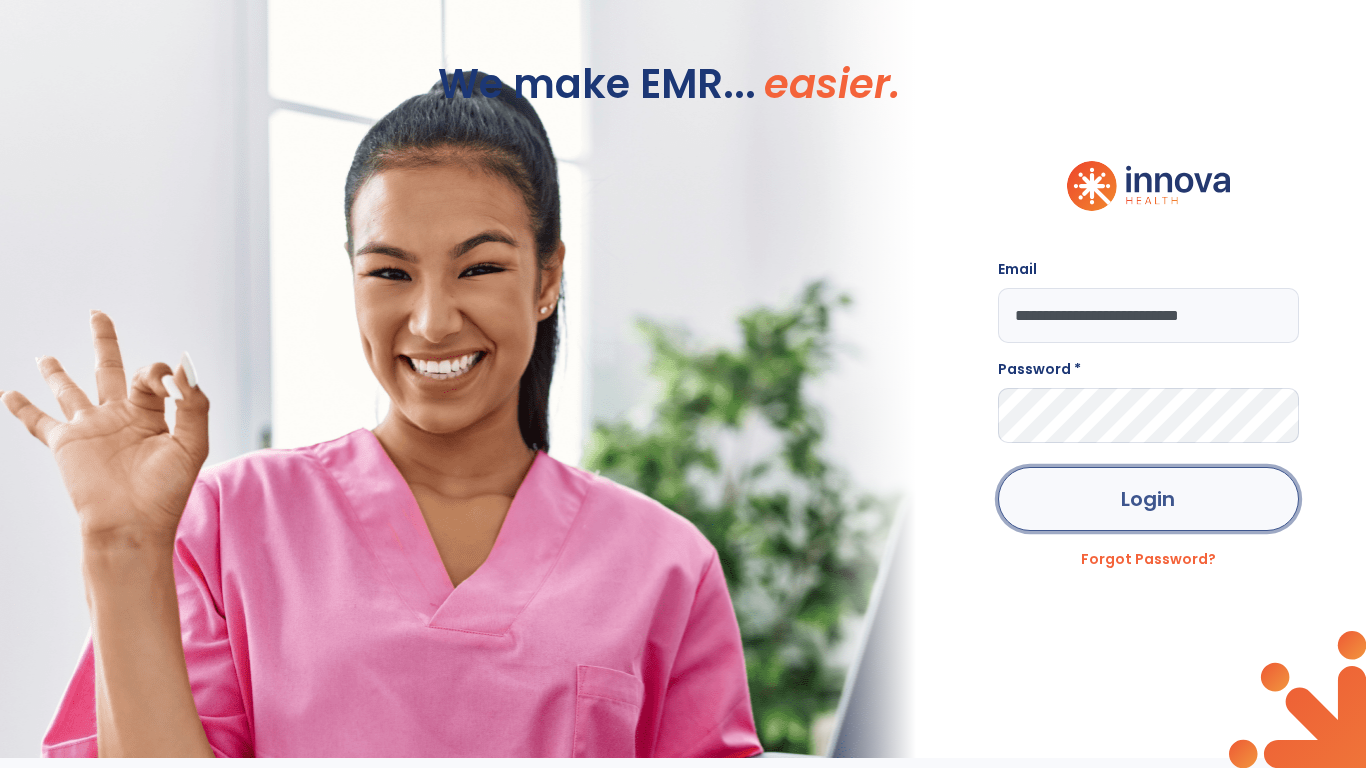 click on "Login" 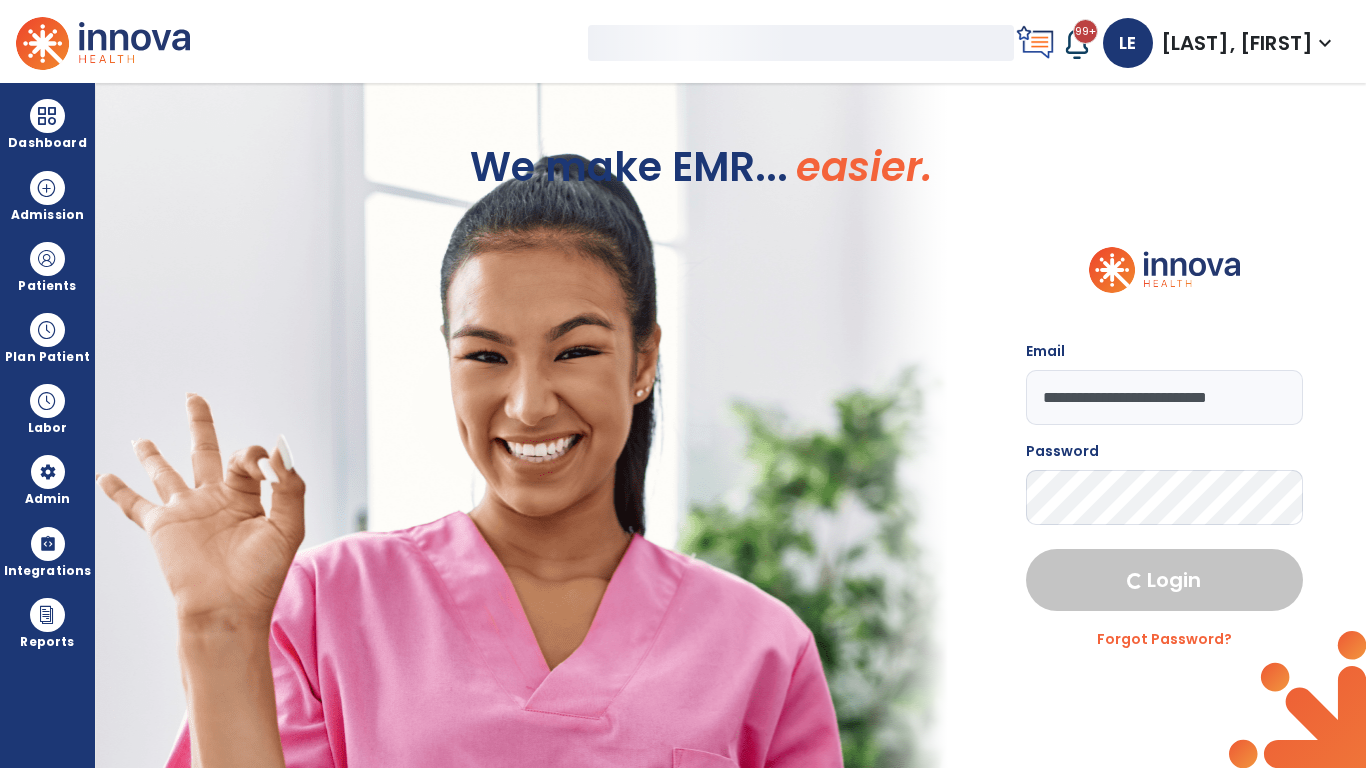 select on "***" 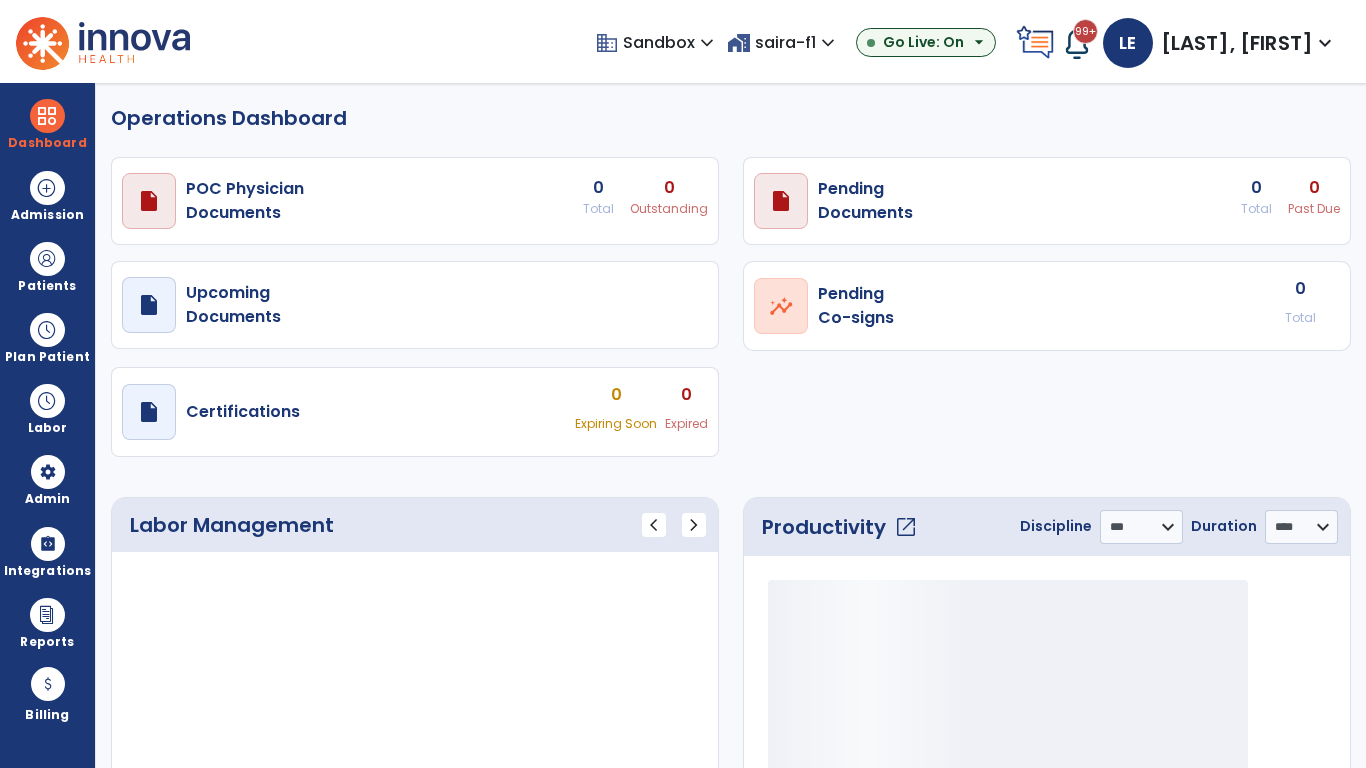 select on "***" 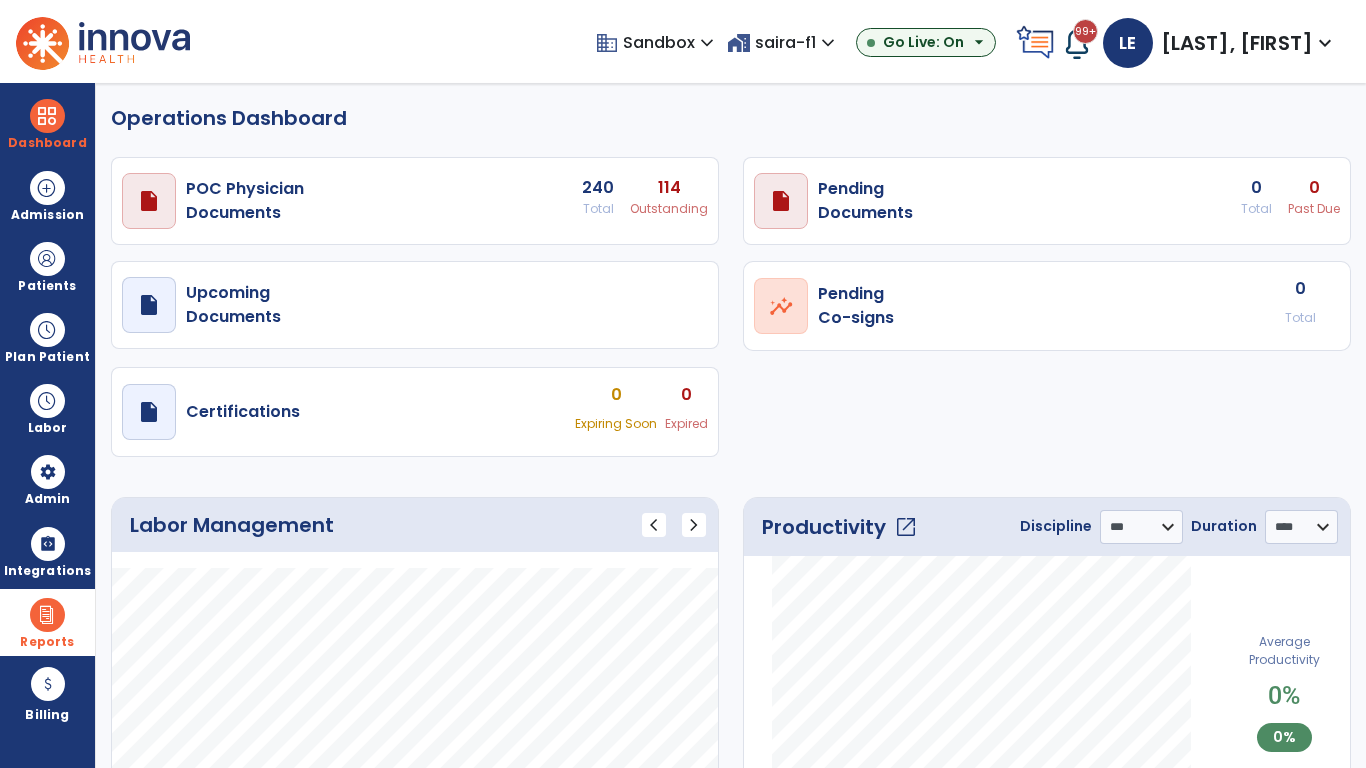 click at bounding box center [47, 615] 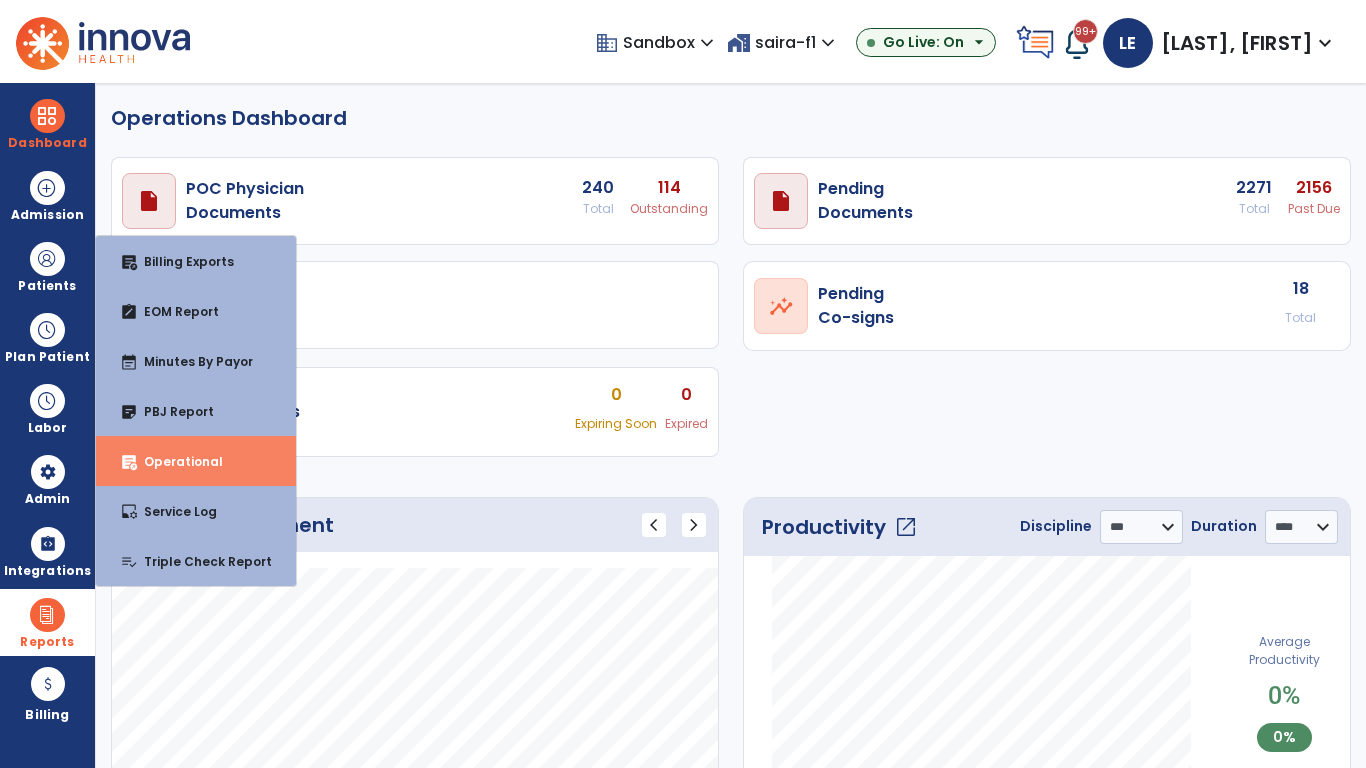 click on "Operational" at bounding box center (175, 461) 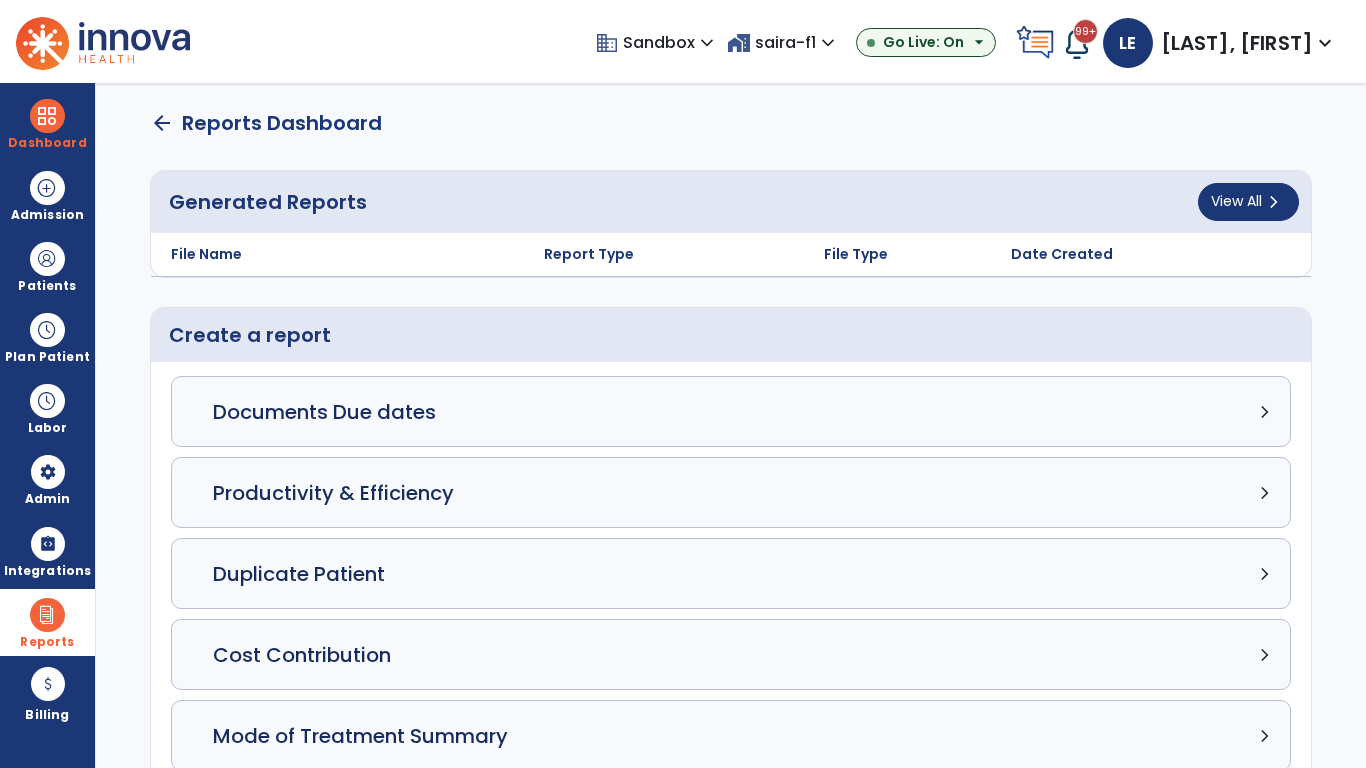 click on "Census Detail chevron_right" 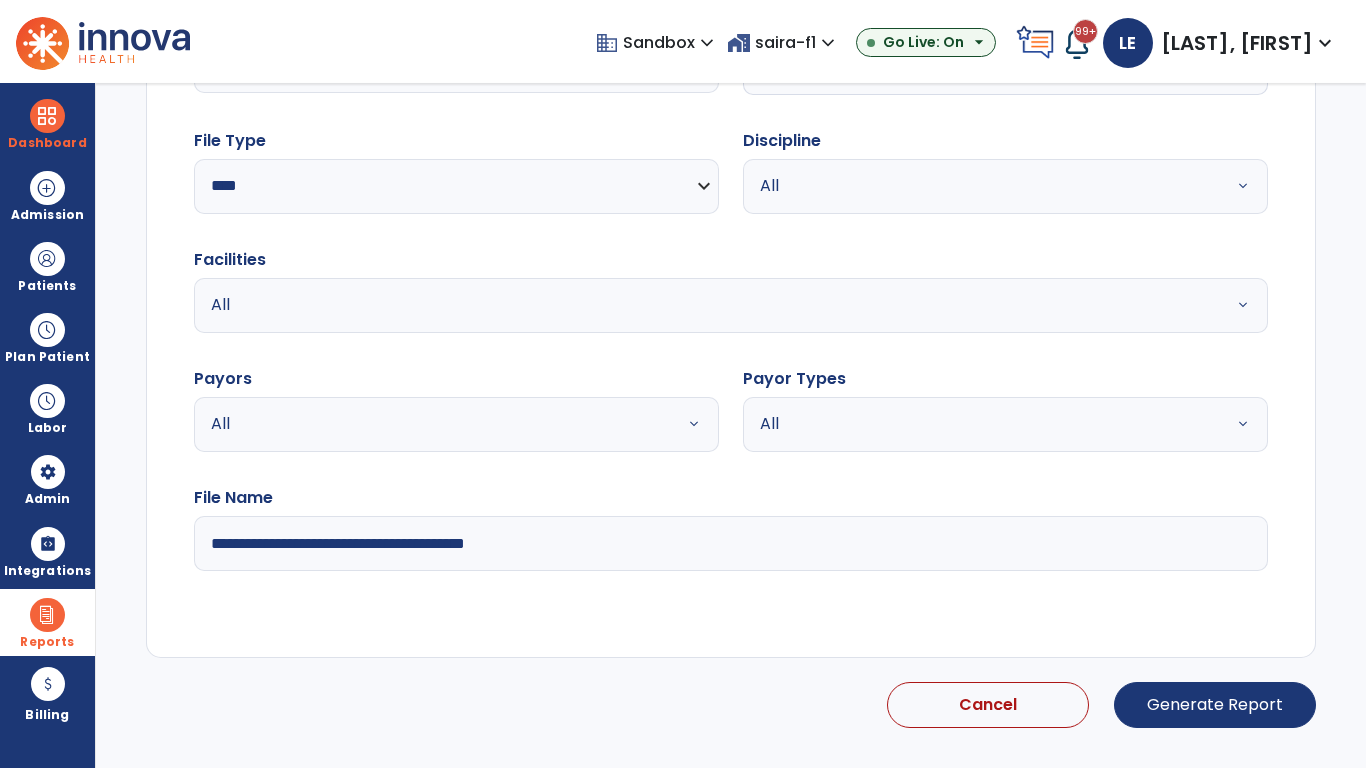 select on "*****" 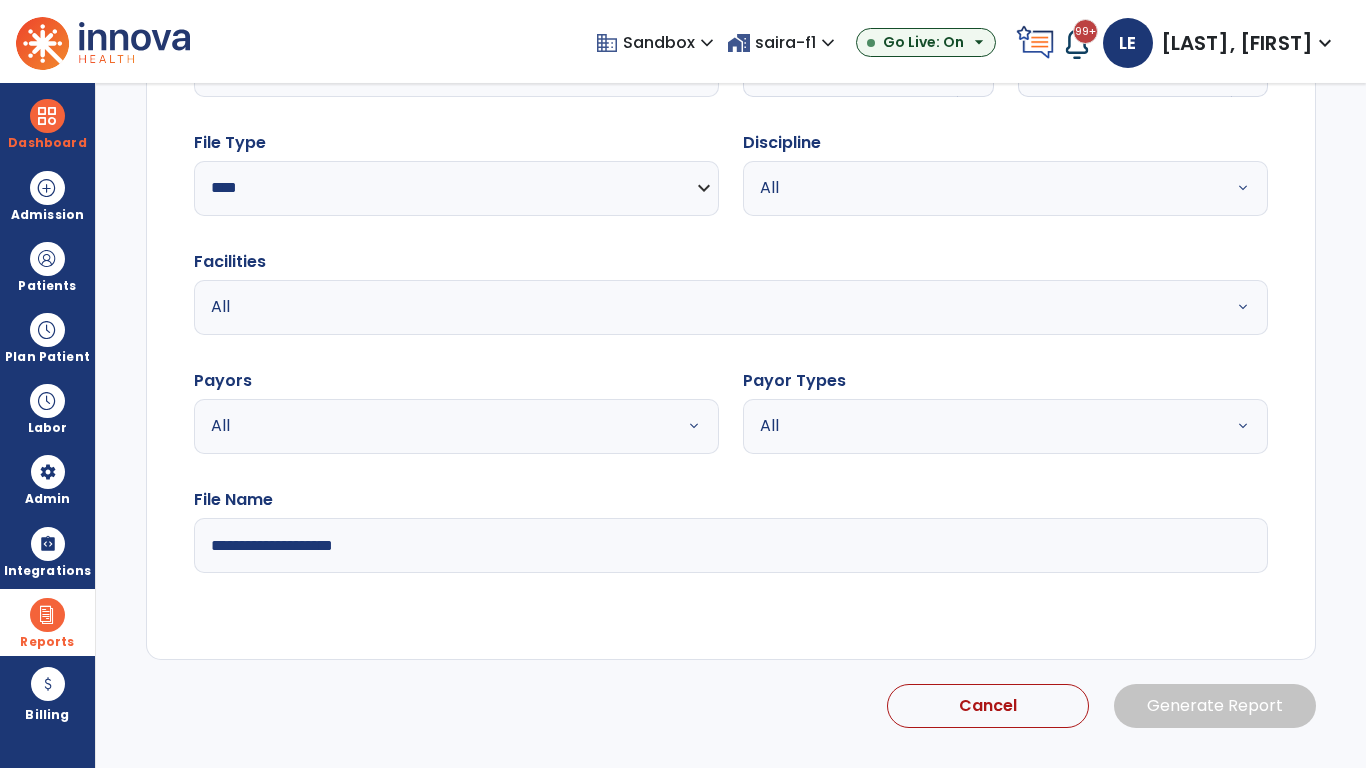 click 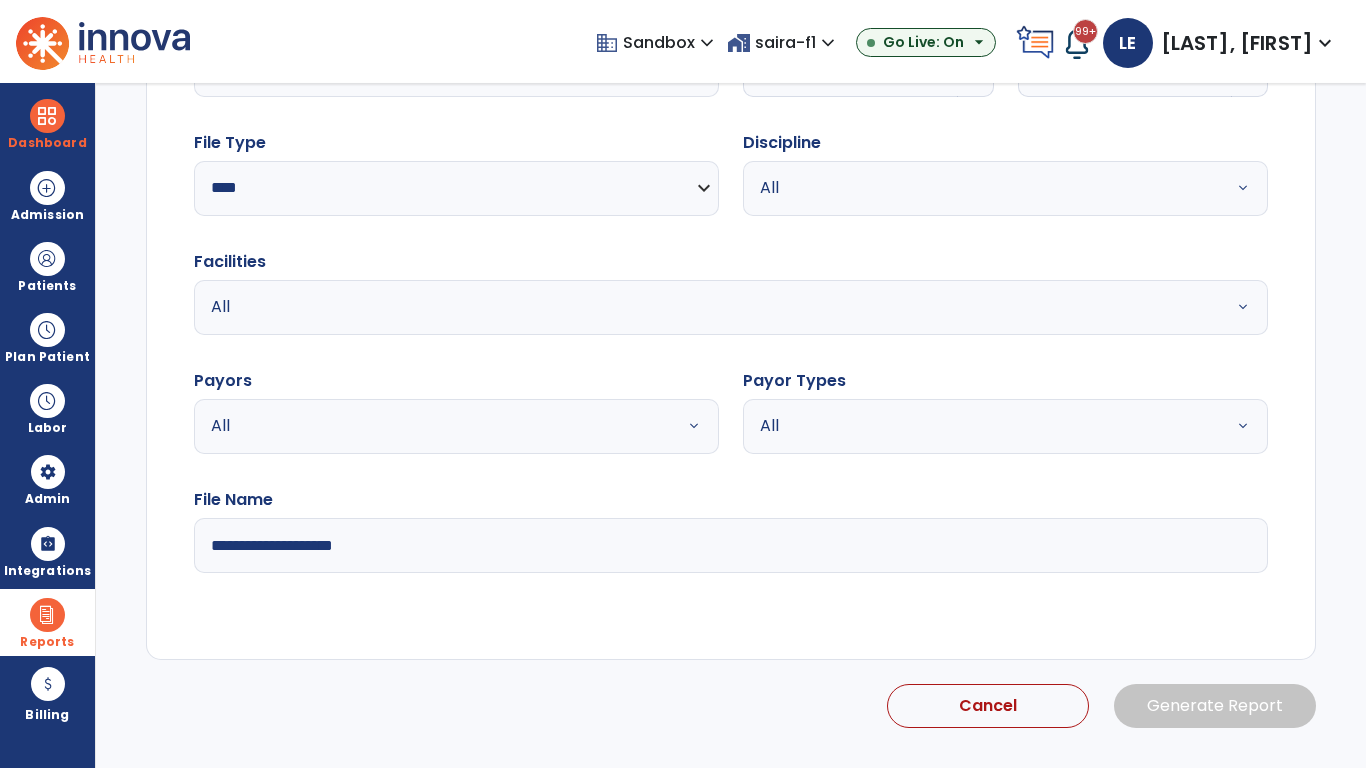 select on "*" 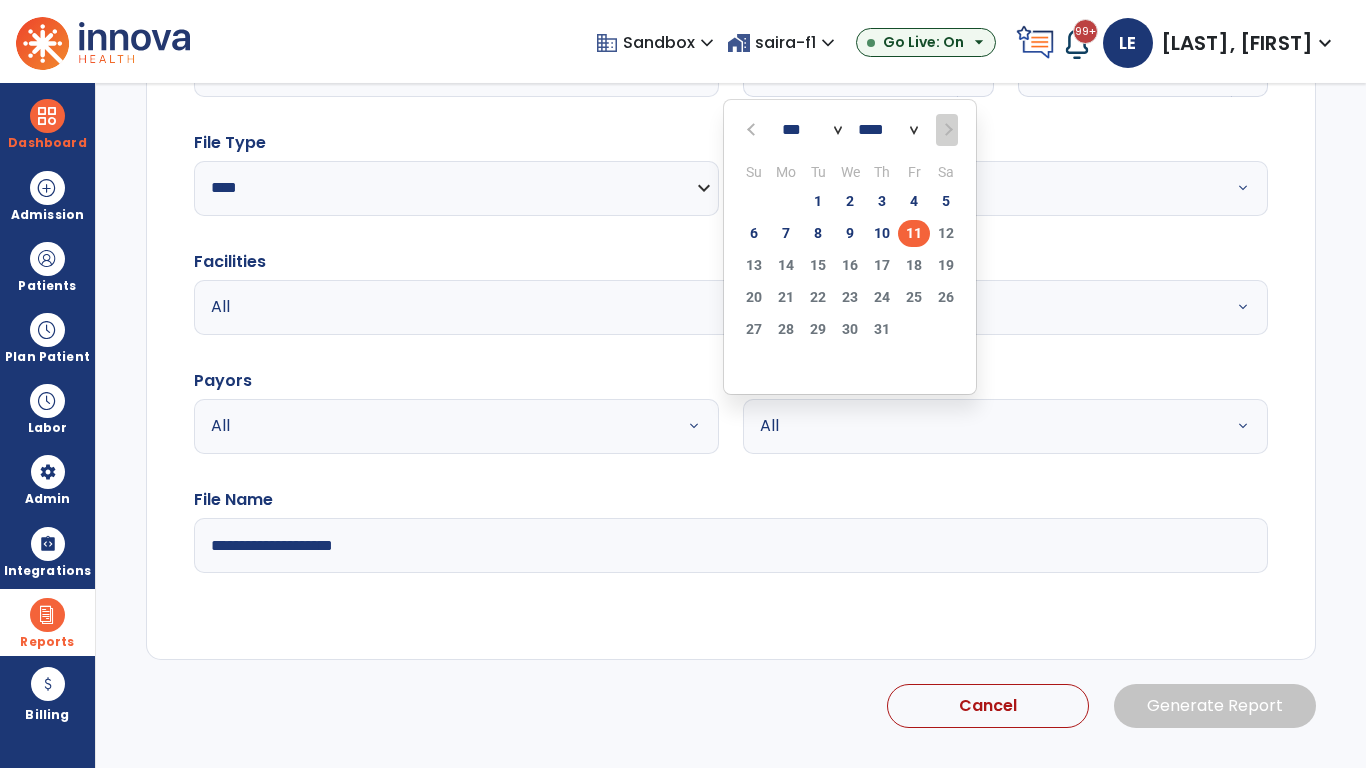 scroll, scrollTop: 192, scrollLeft: 0, axis: vertical 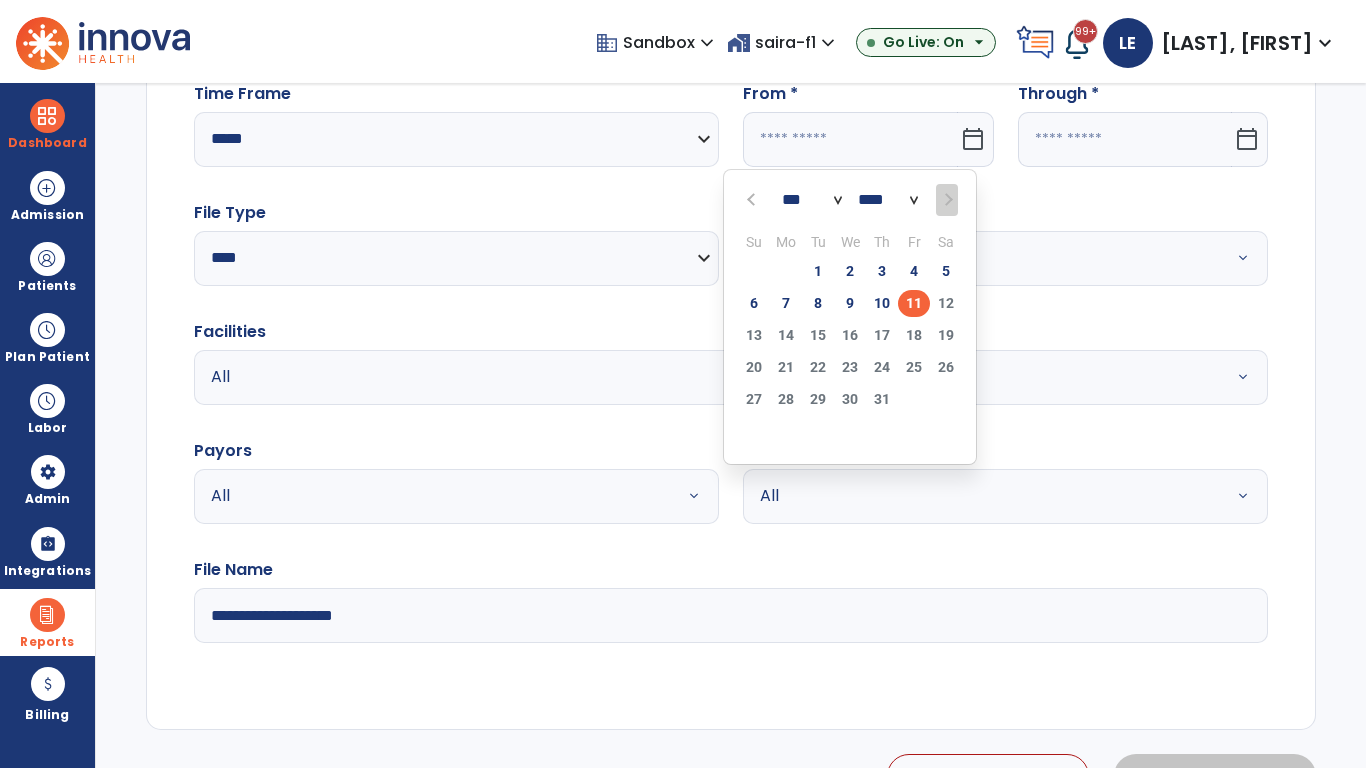 select on "****" 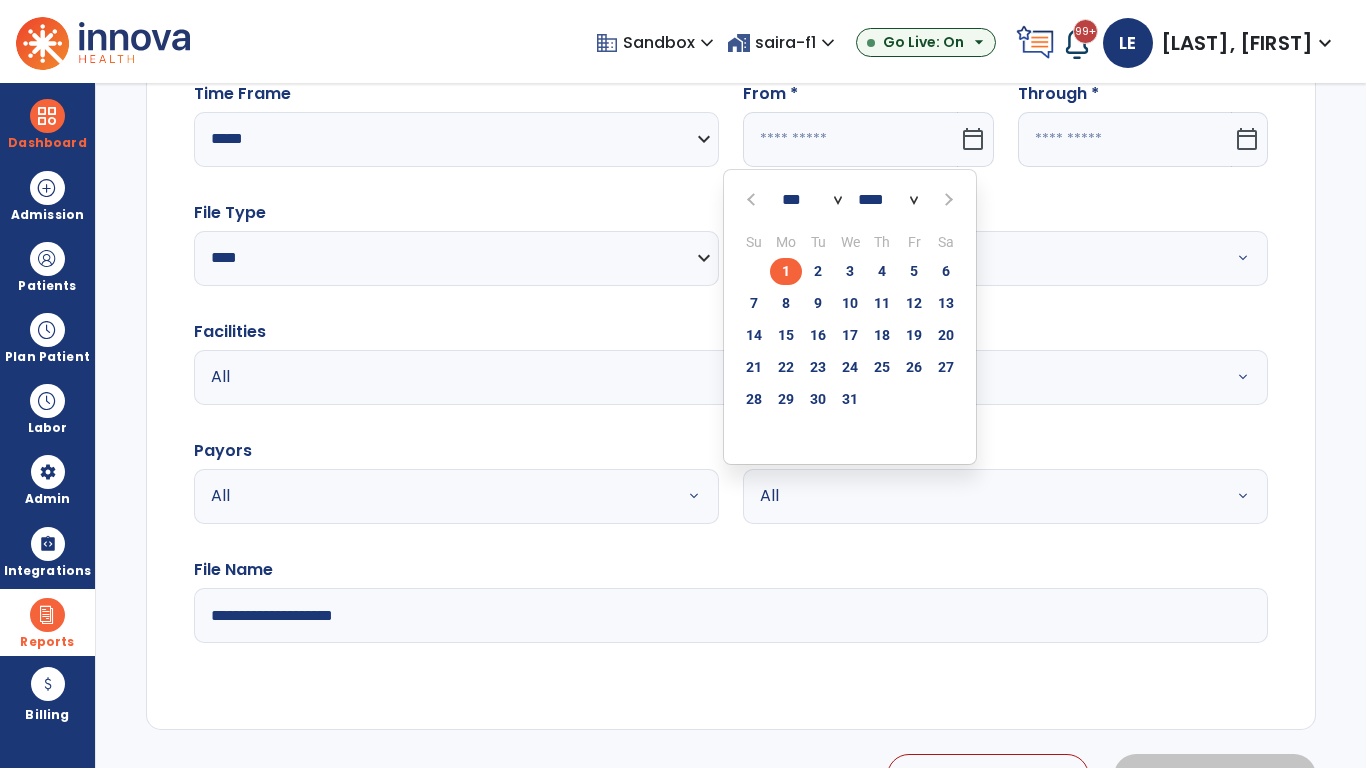 select on "**" 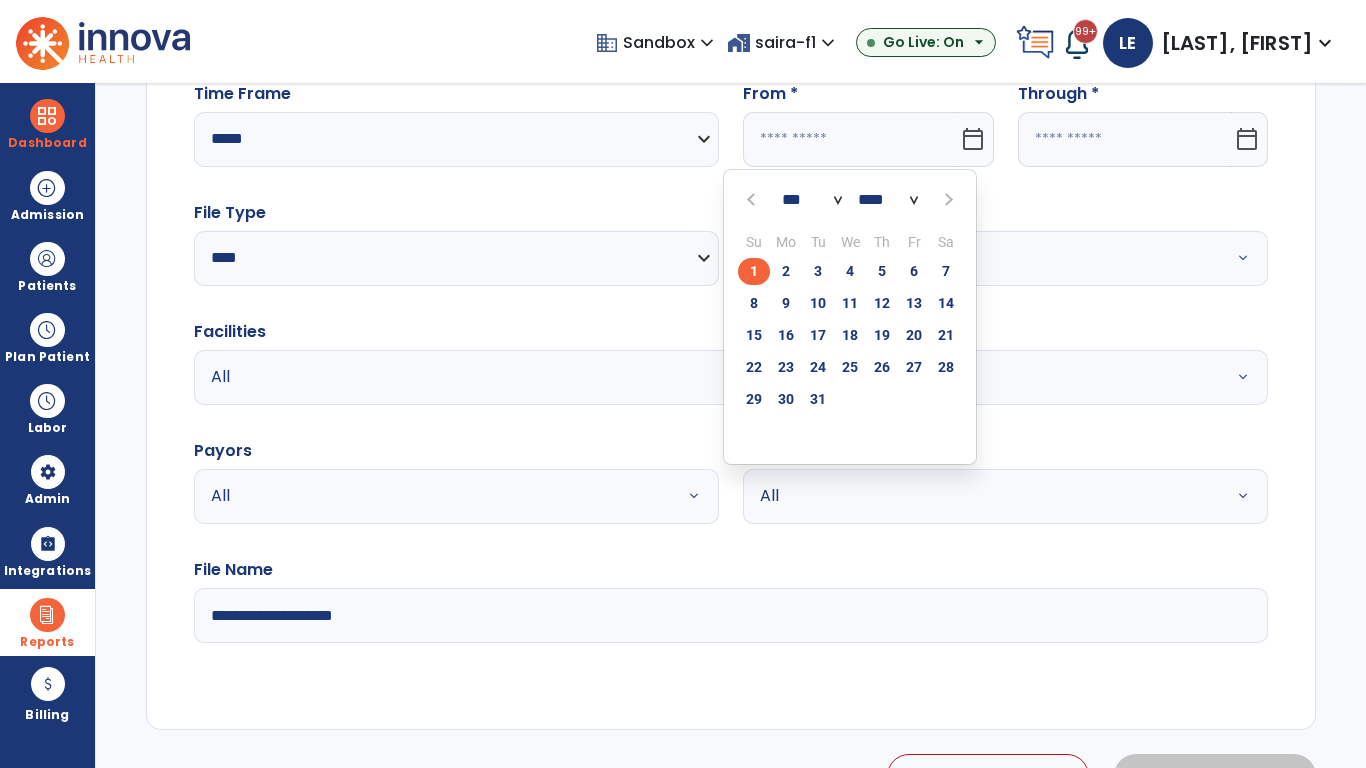 click on "1" 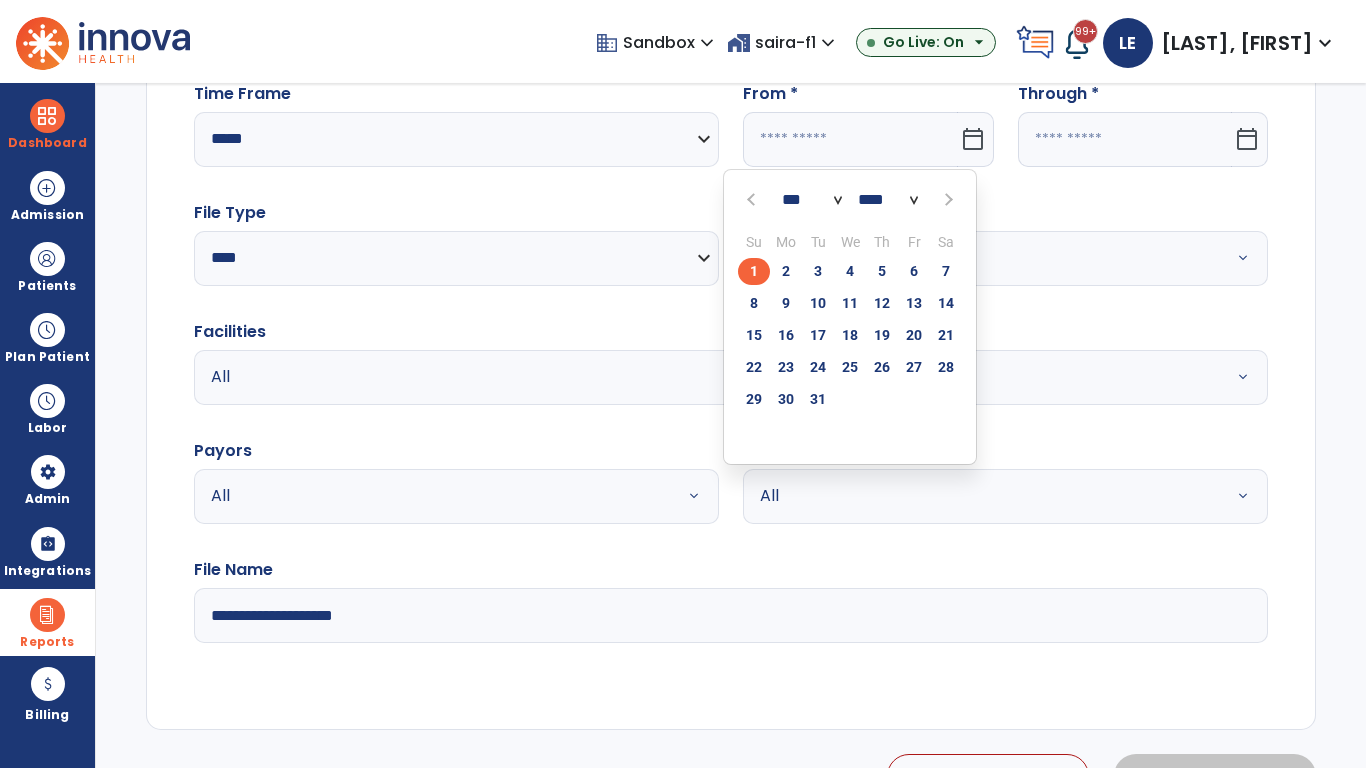 type on "**********" 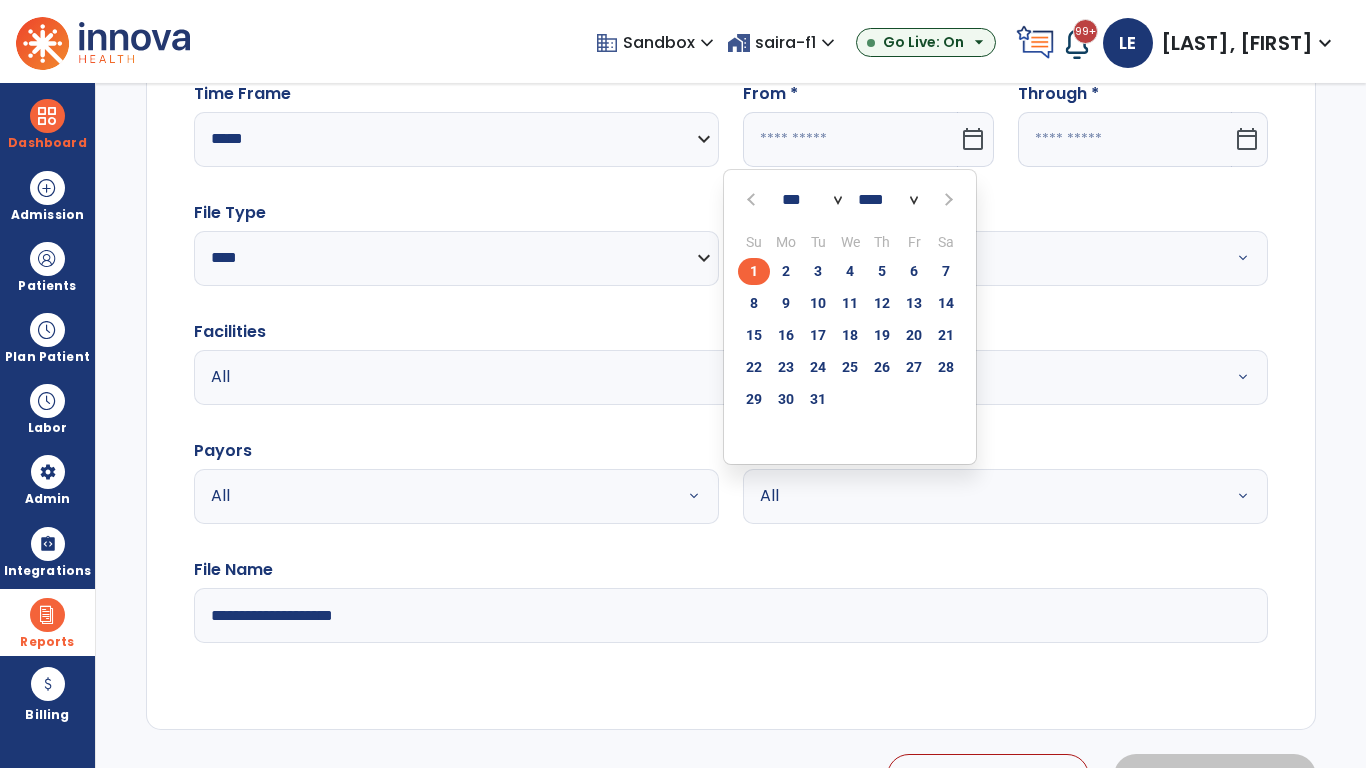 type on "*********" 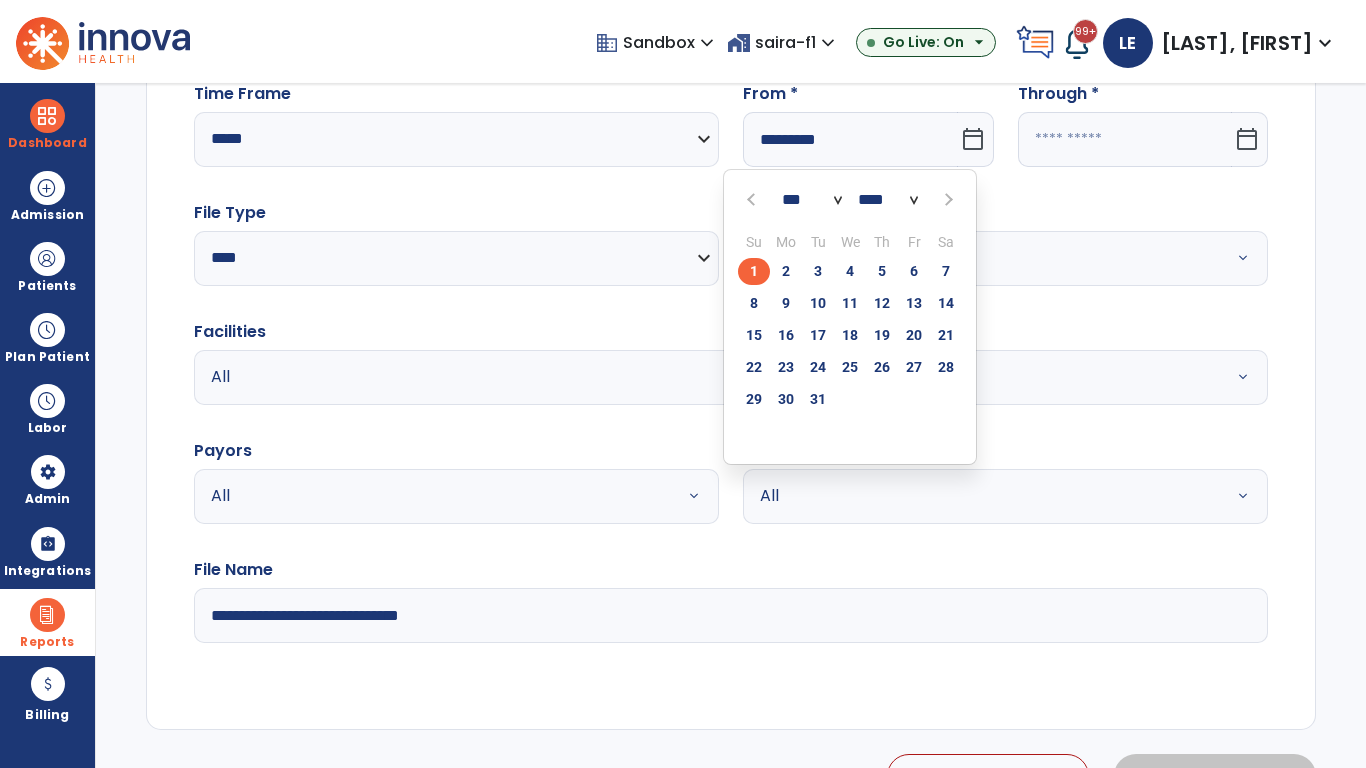 click 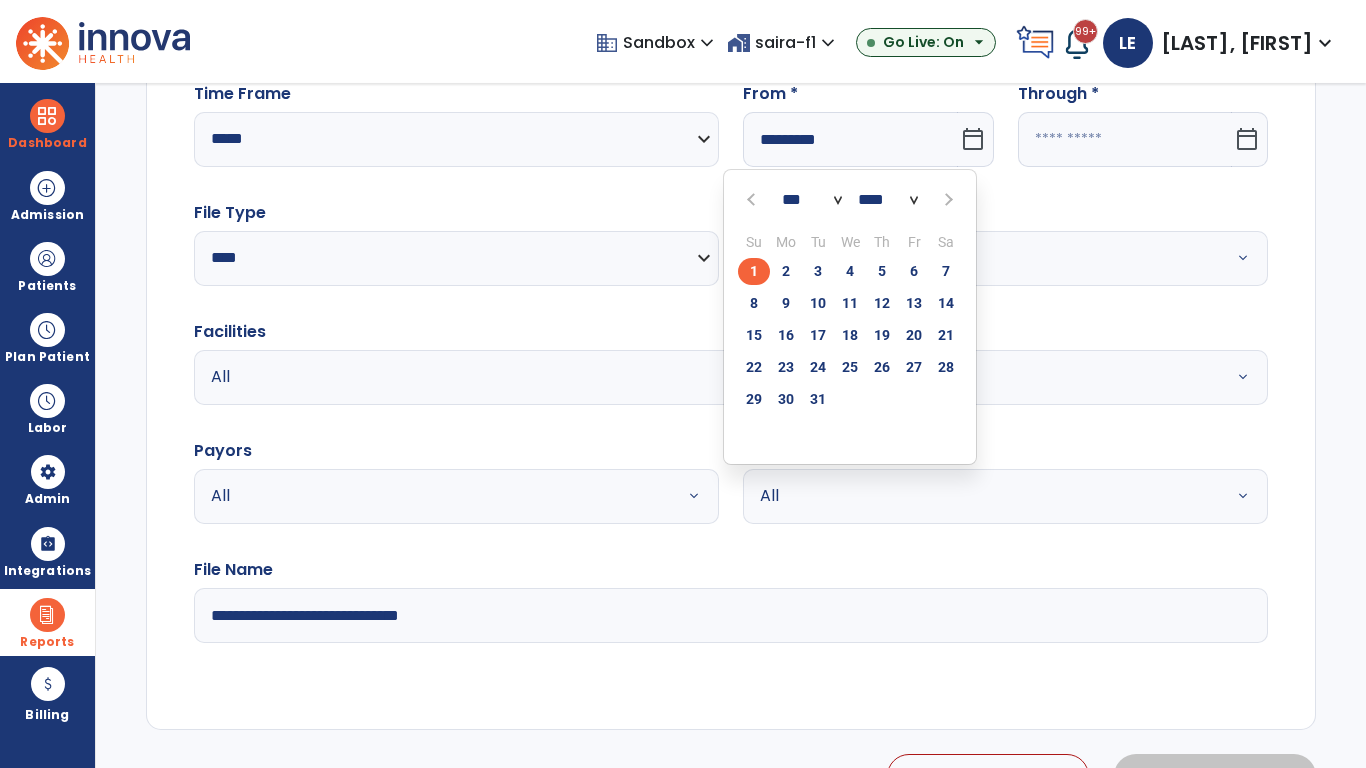 select on "*" 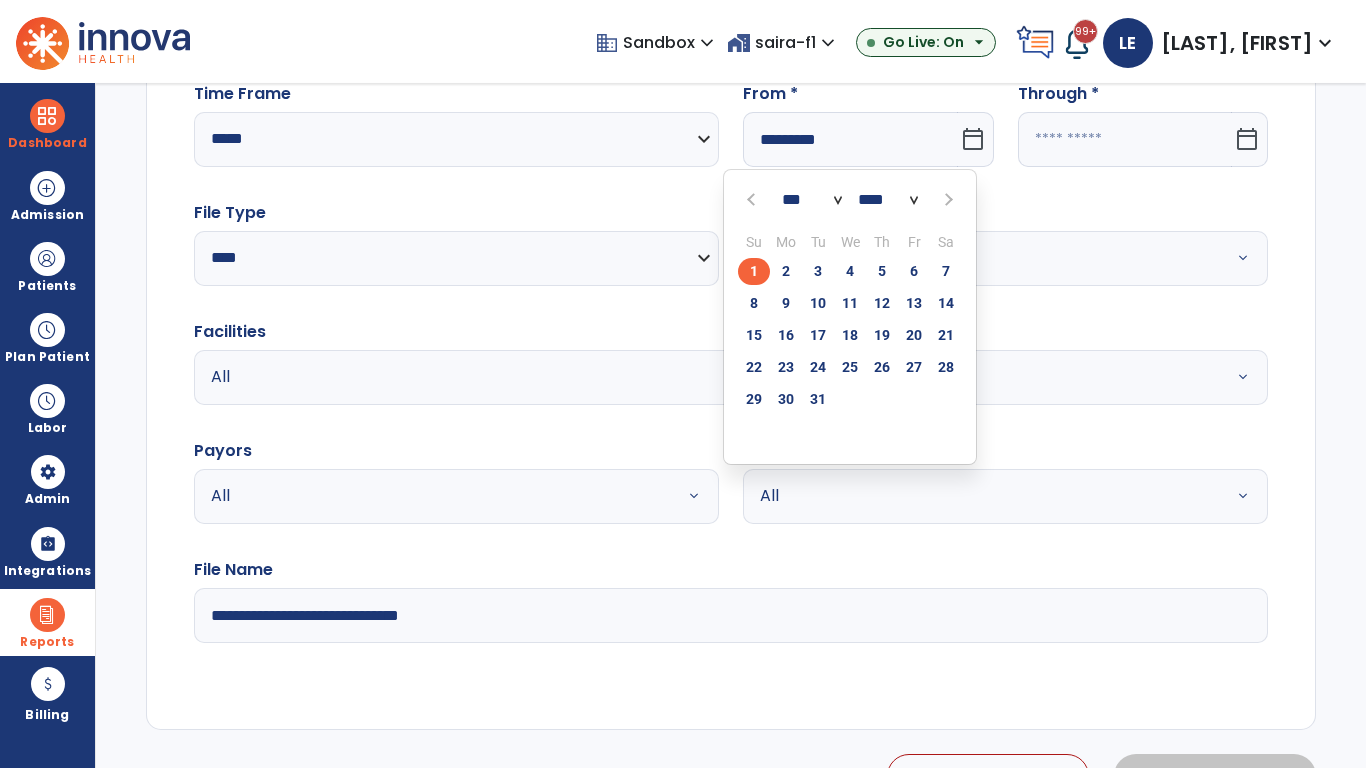 select on "****" 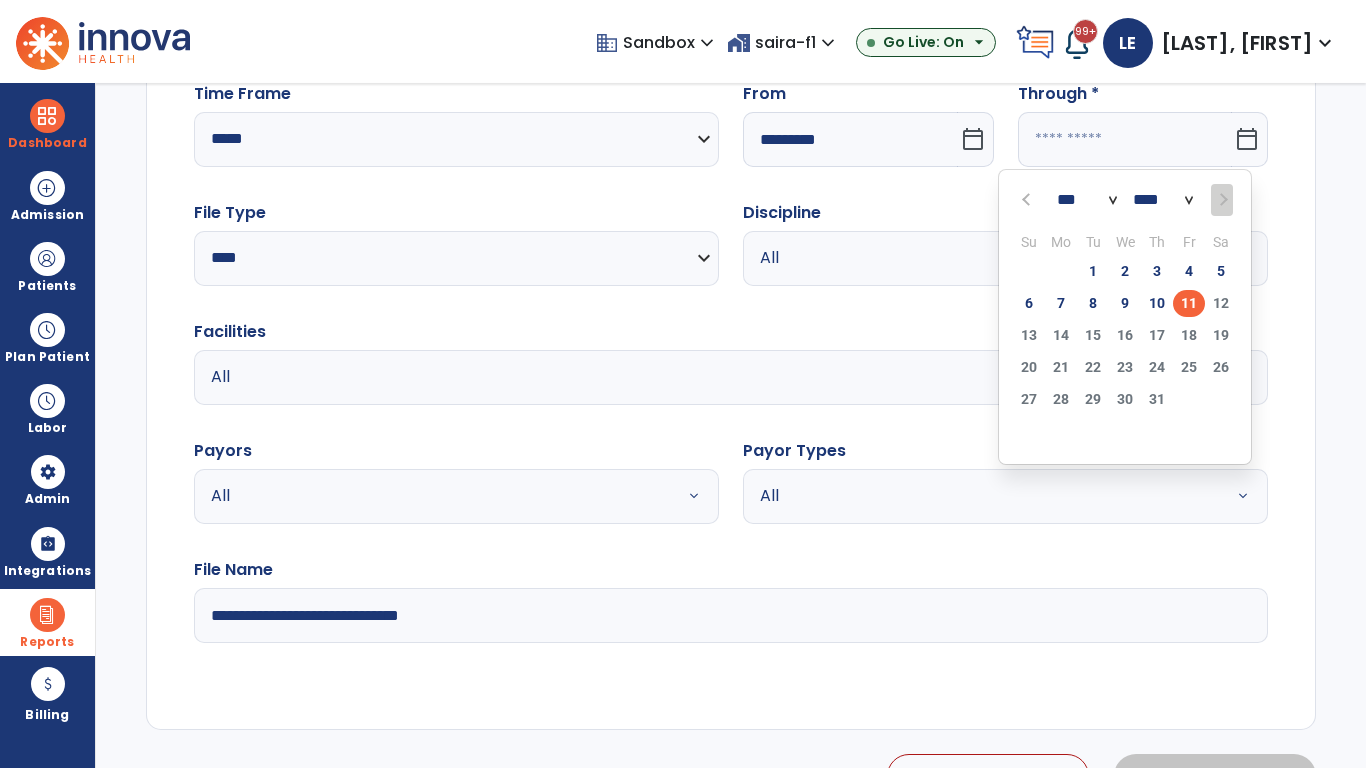 select on "*" 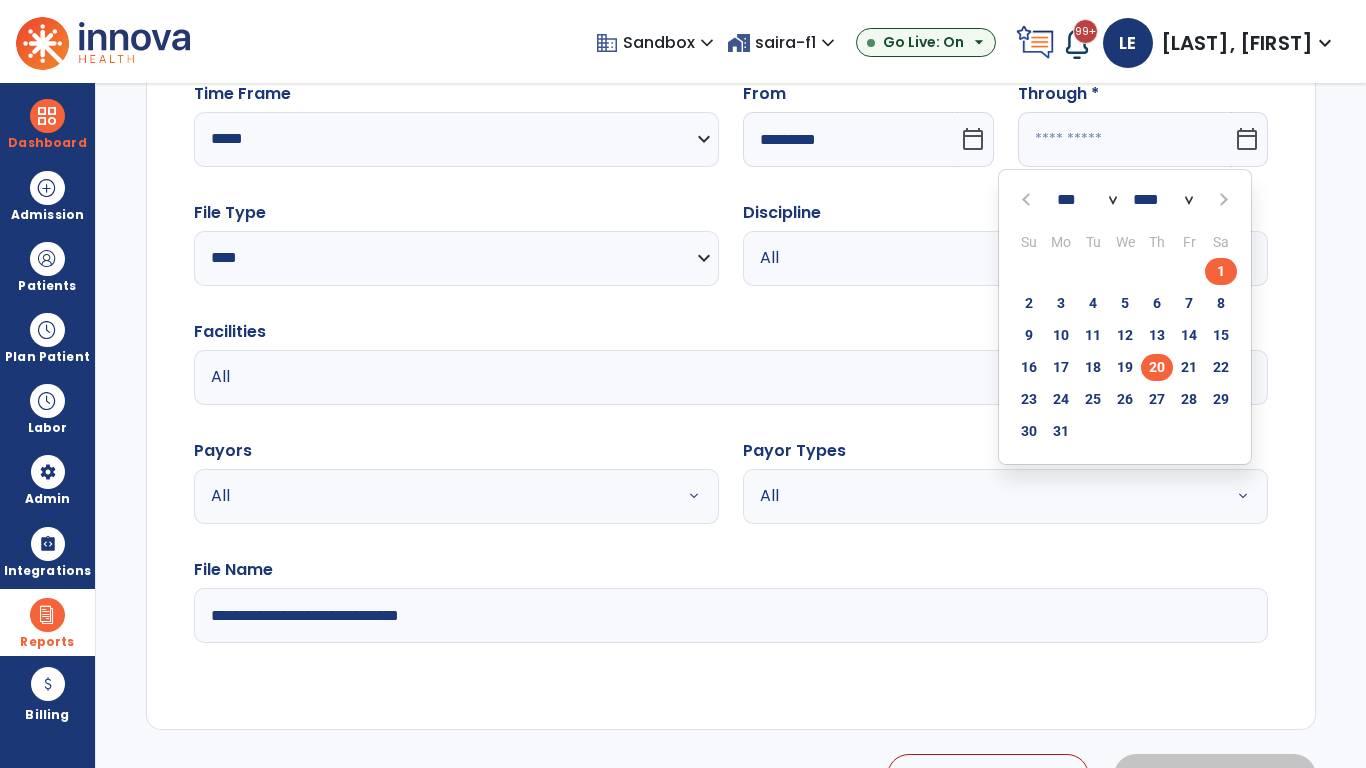 click on "20" 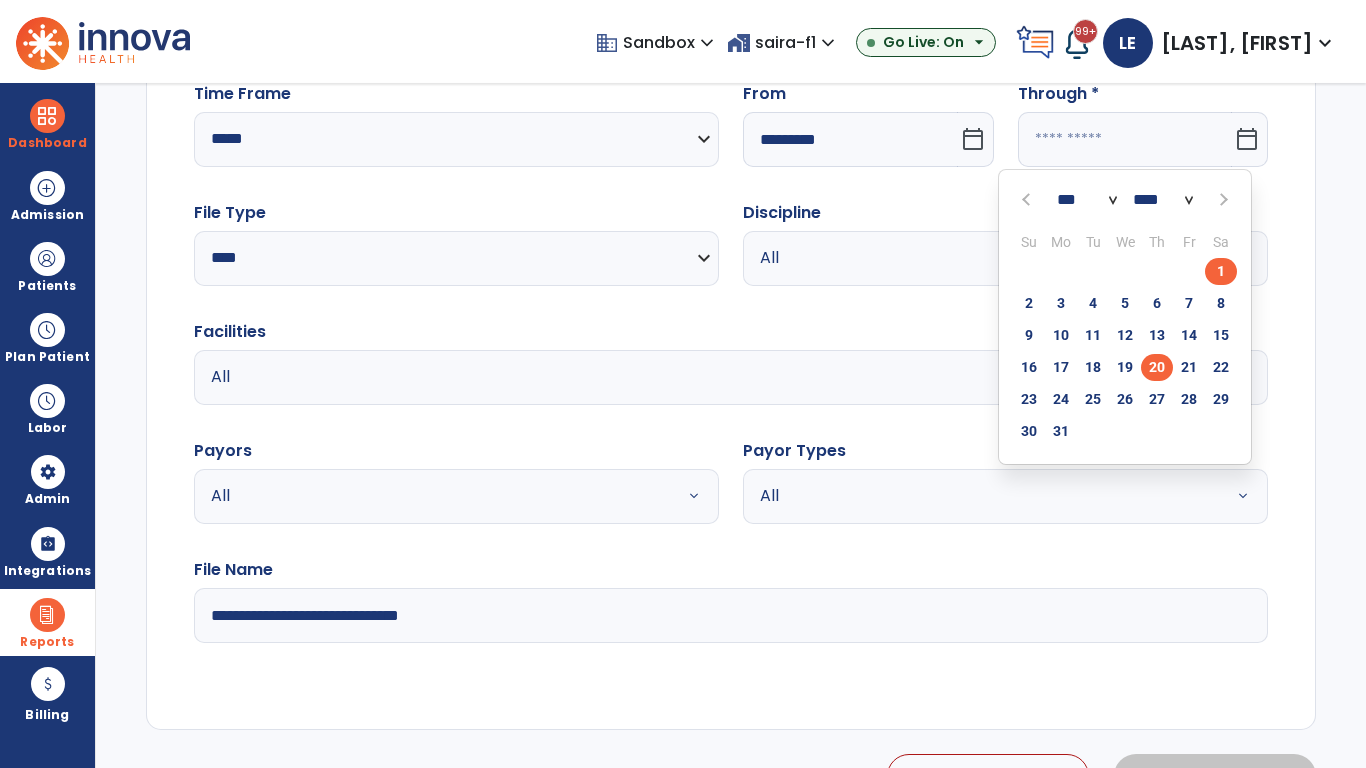 type on "**********" 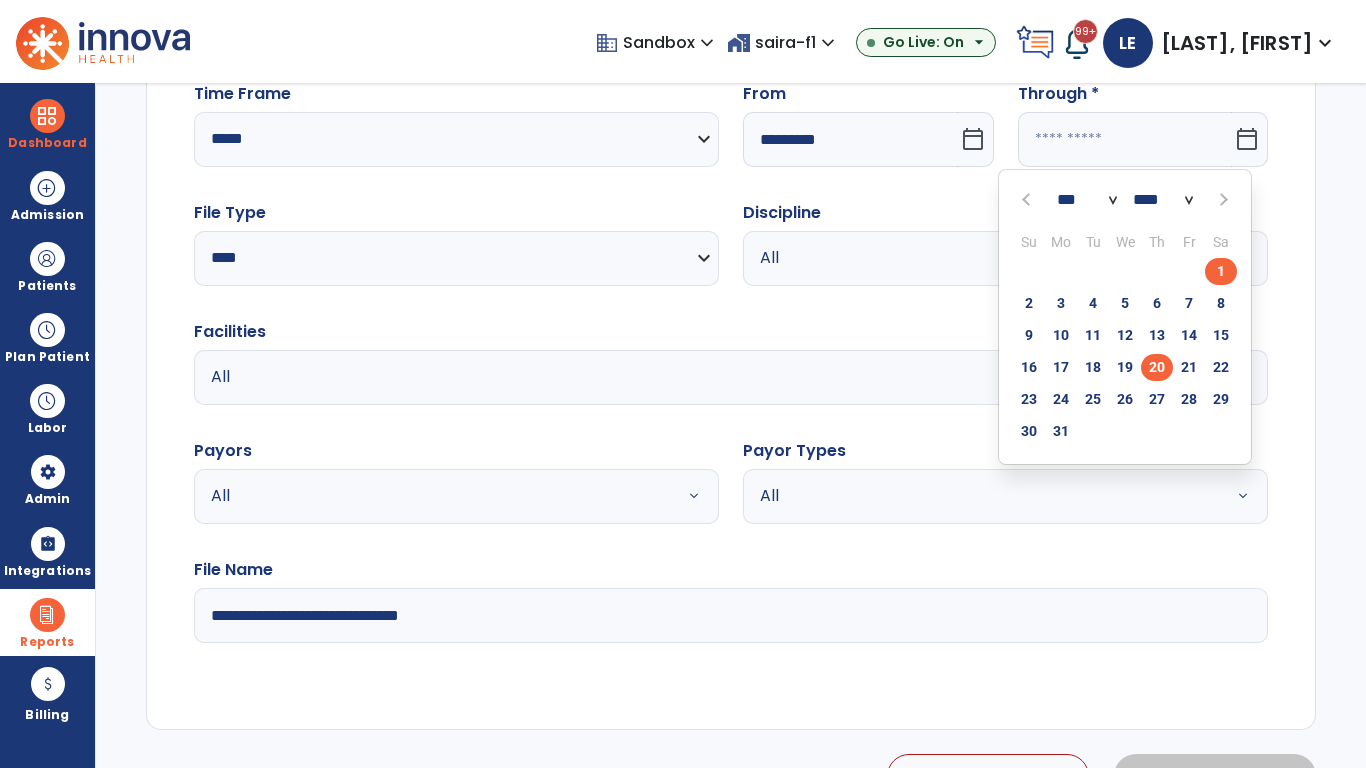 type on "*********" 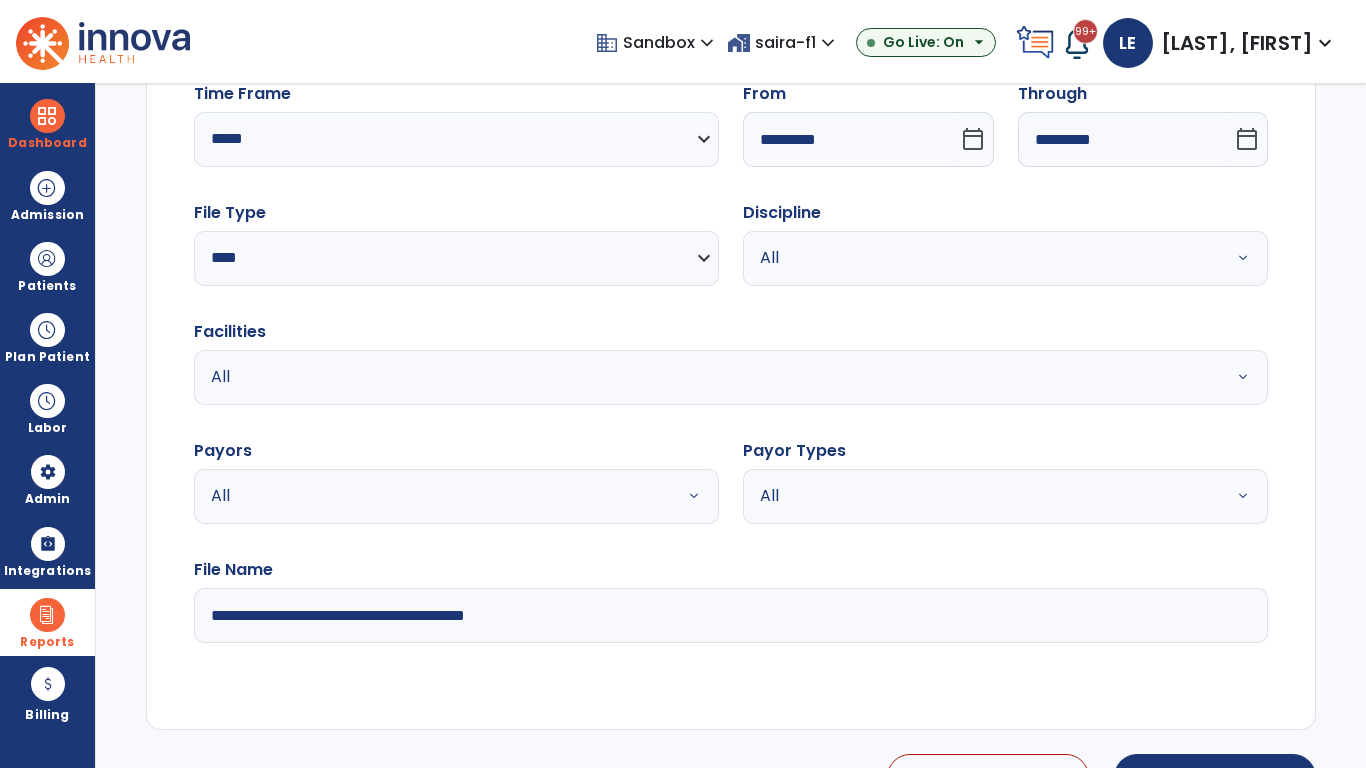 click on "All" at bounding box center (981, 258) 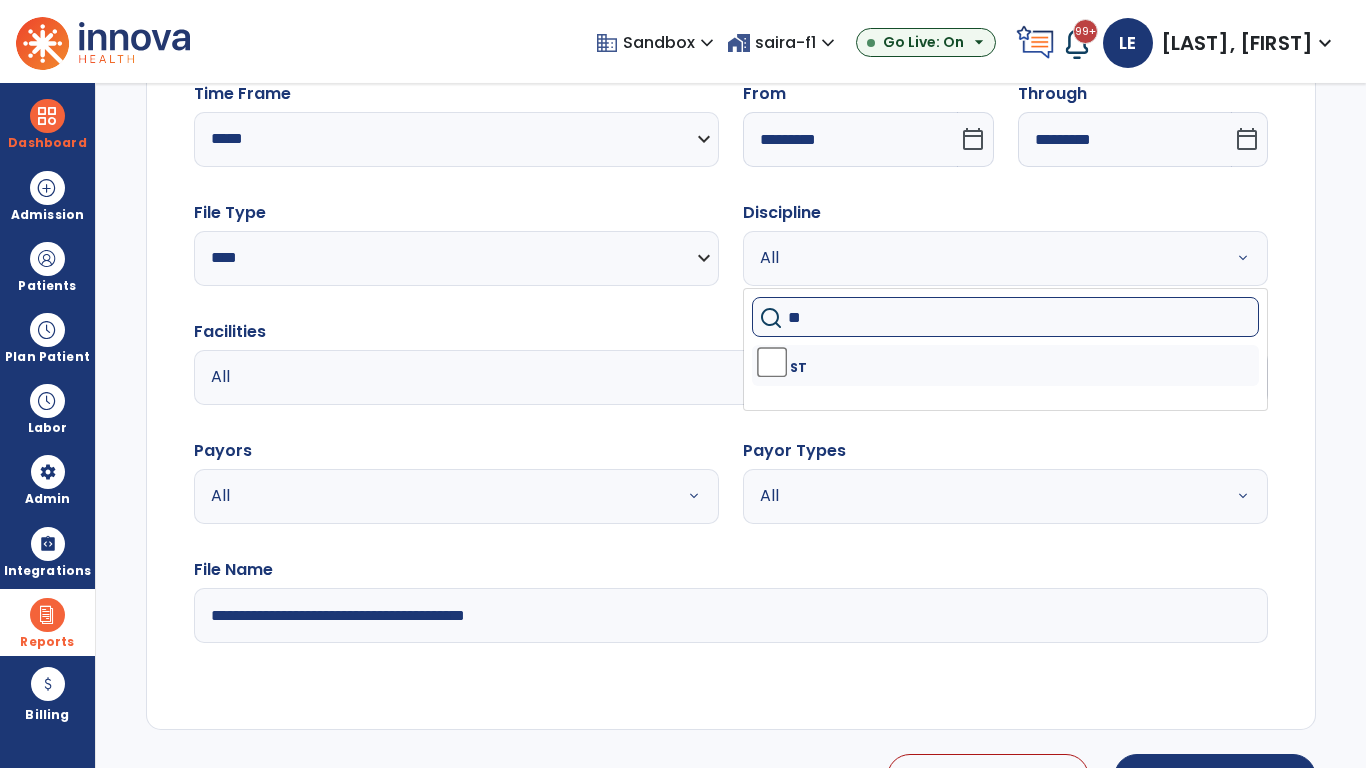 type on "**" 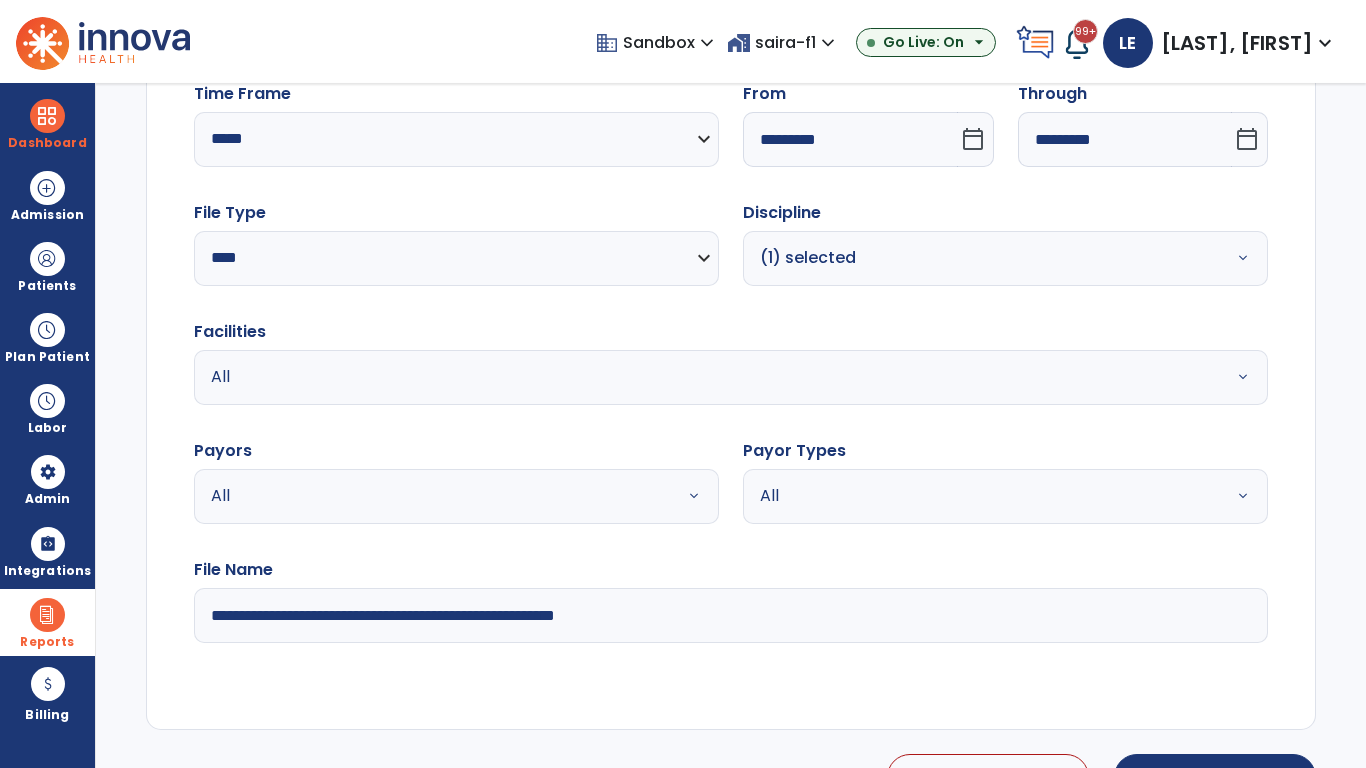 type on "**********" 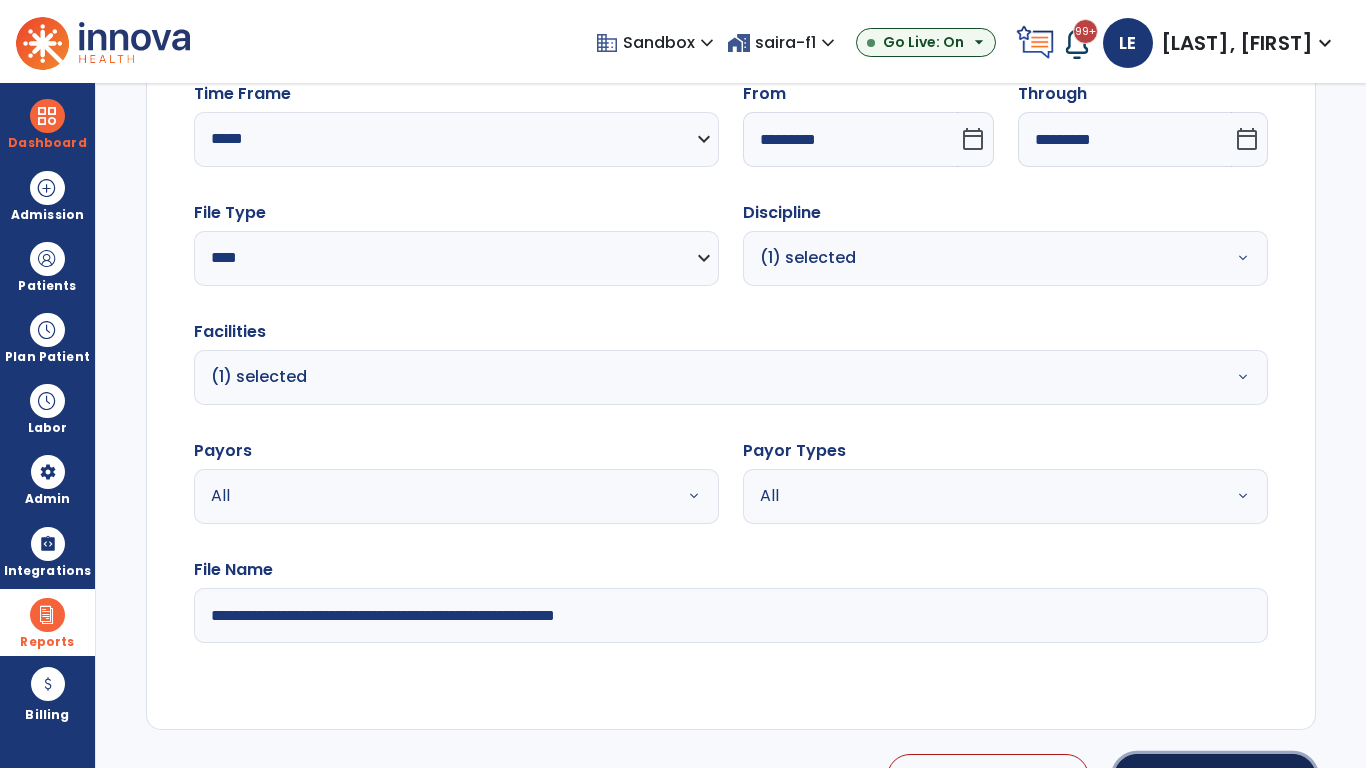 click on "Generate Report" 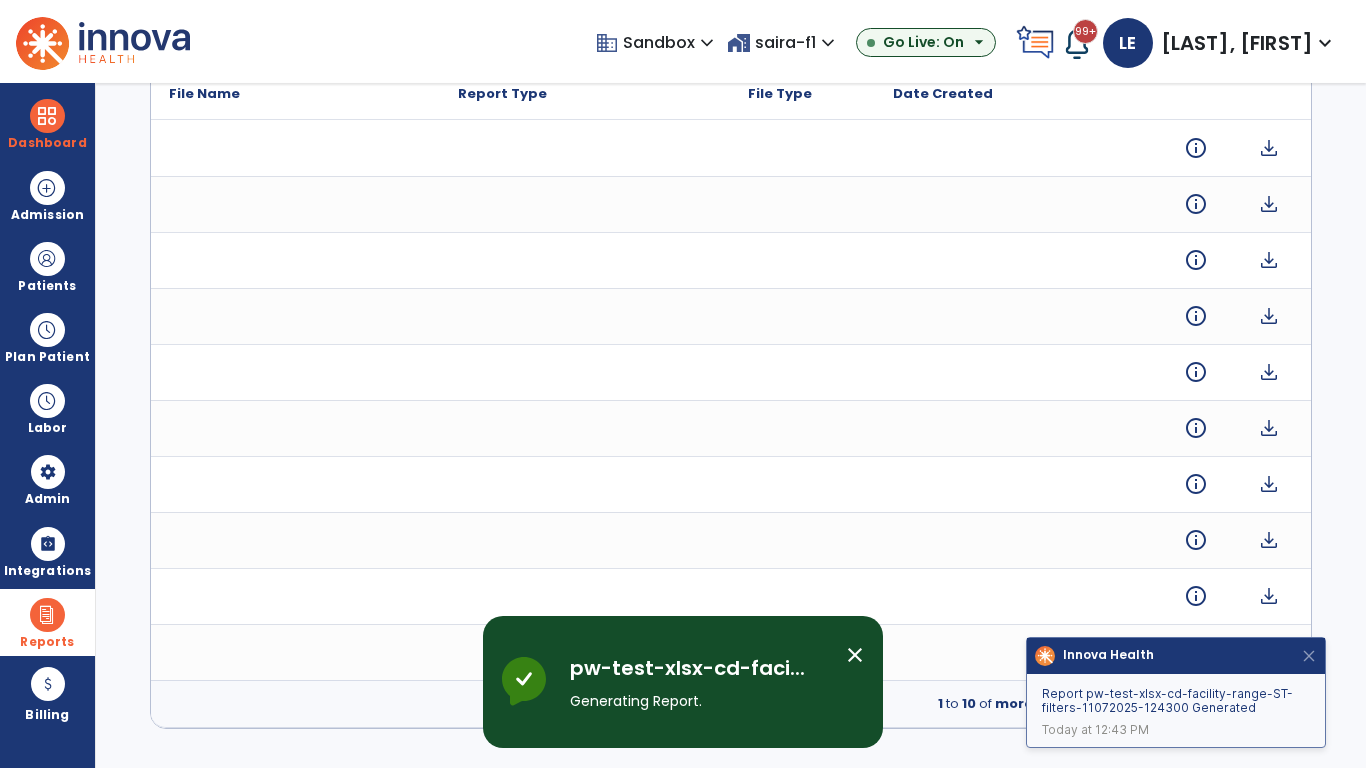 scroll, scrollTop: 0, scrollLeft: 0, axis: both 